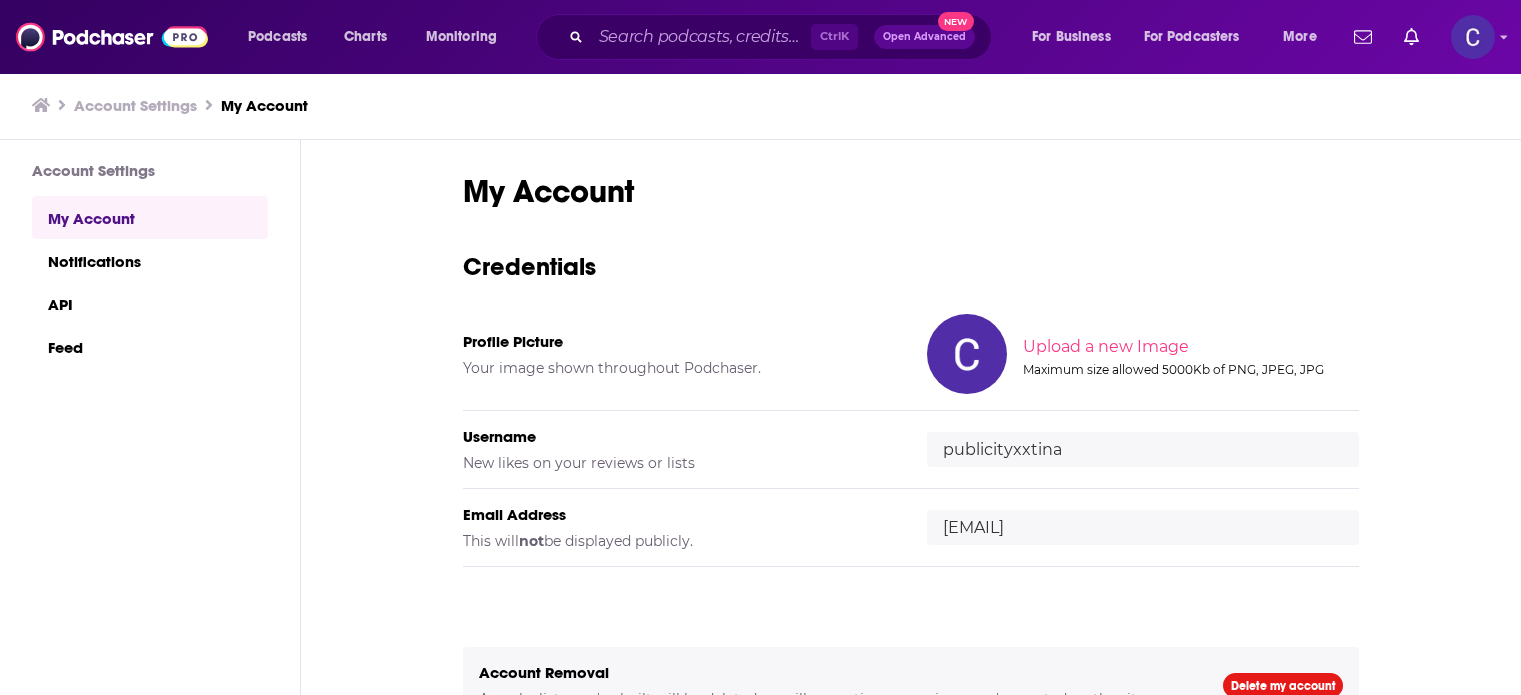 scroll, scrollTop: 0, scrollLeft: 0, axis: both 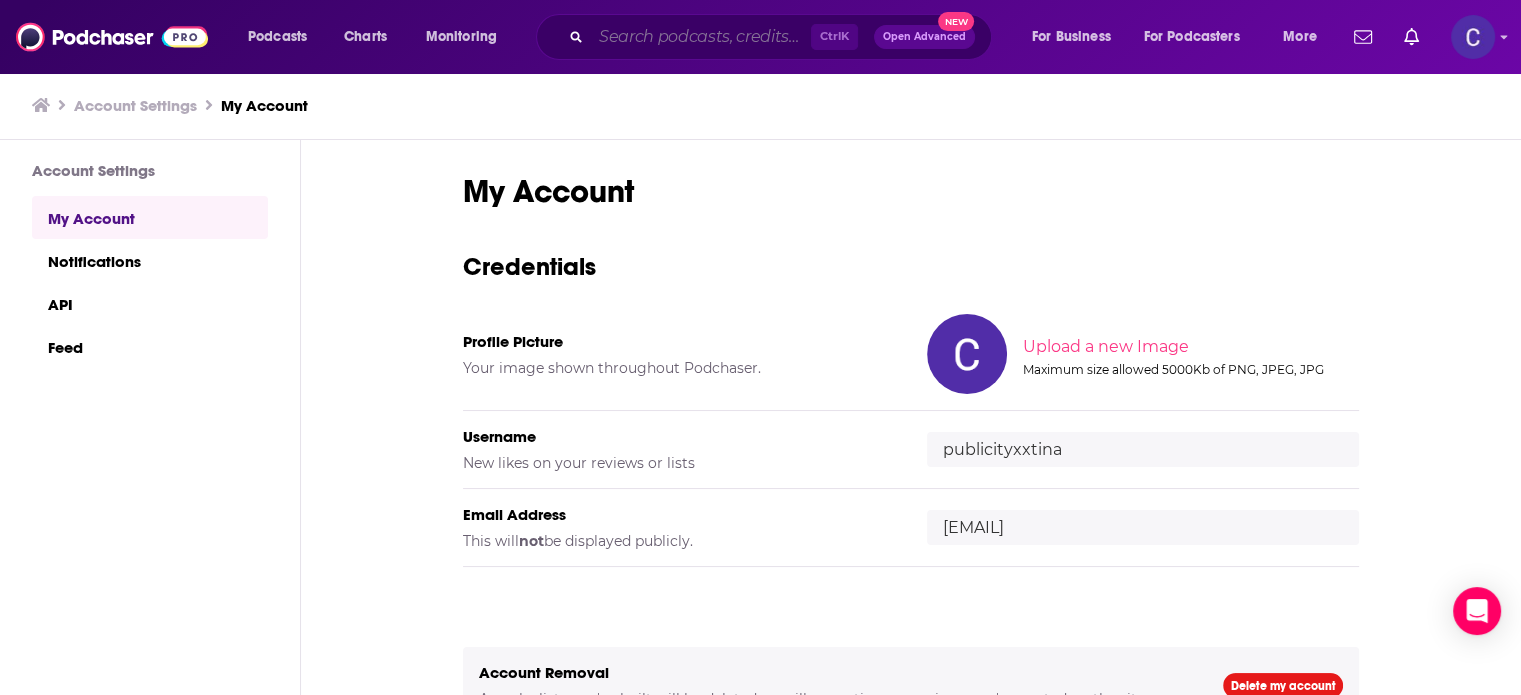 click at bounding box center (701, 37) 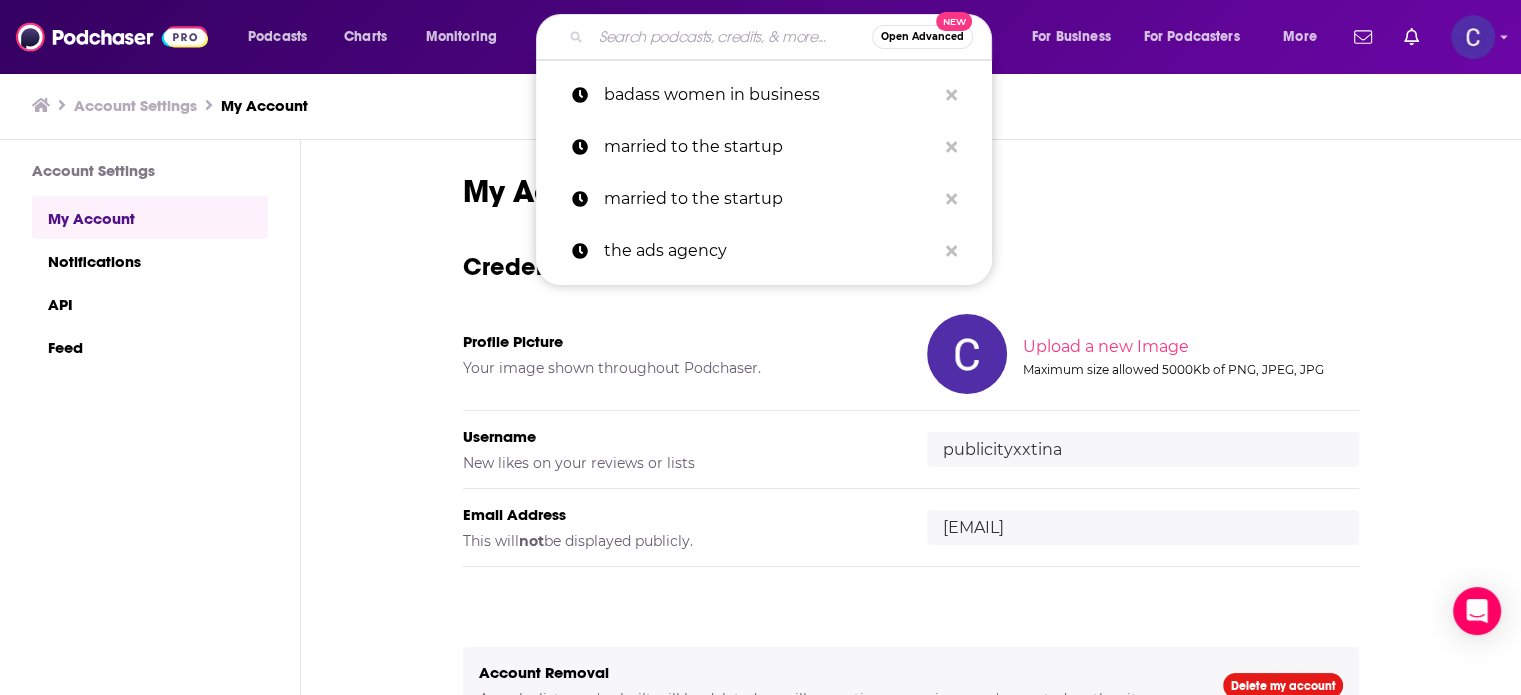 paste on "Standout Business Show" 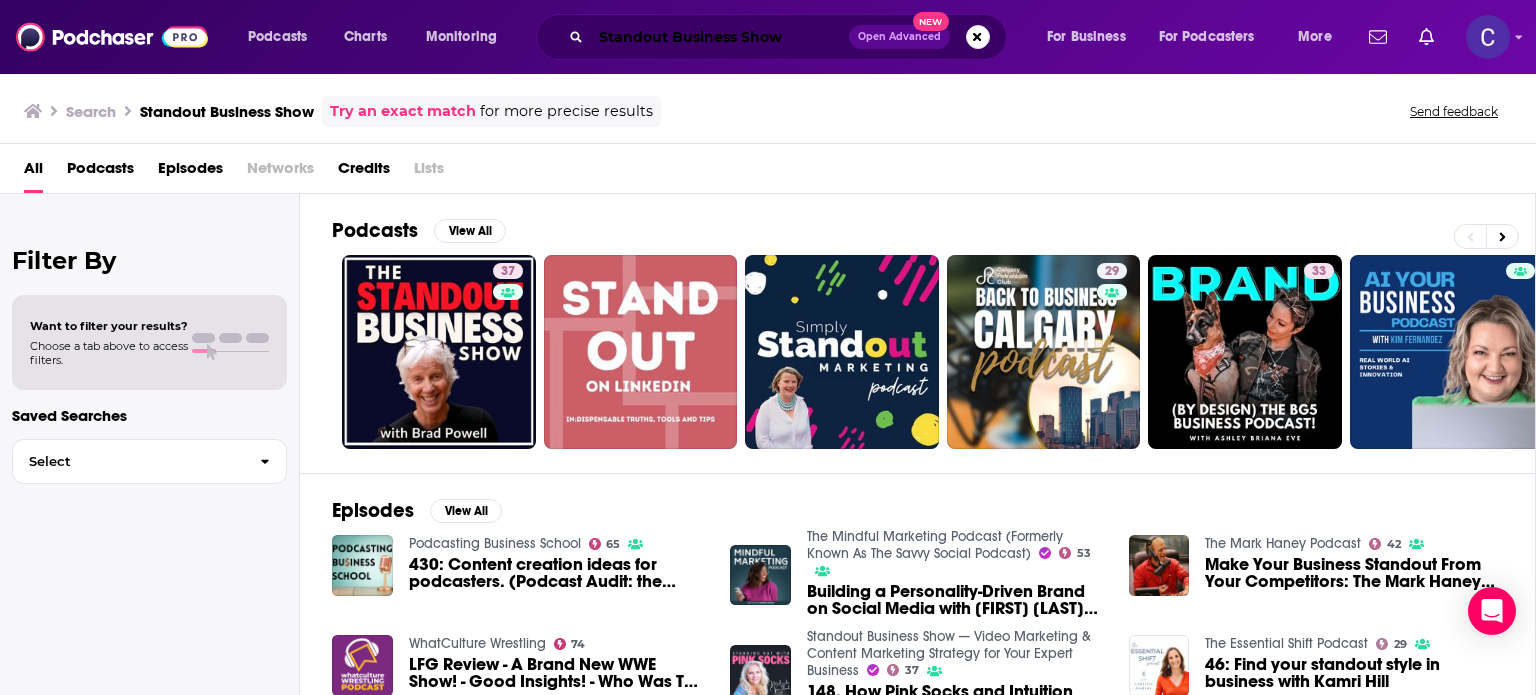 click on "Standout Business Show" at bounding box center [720, 37] 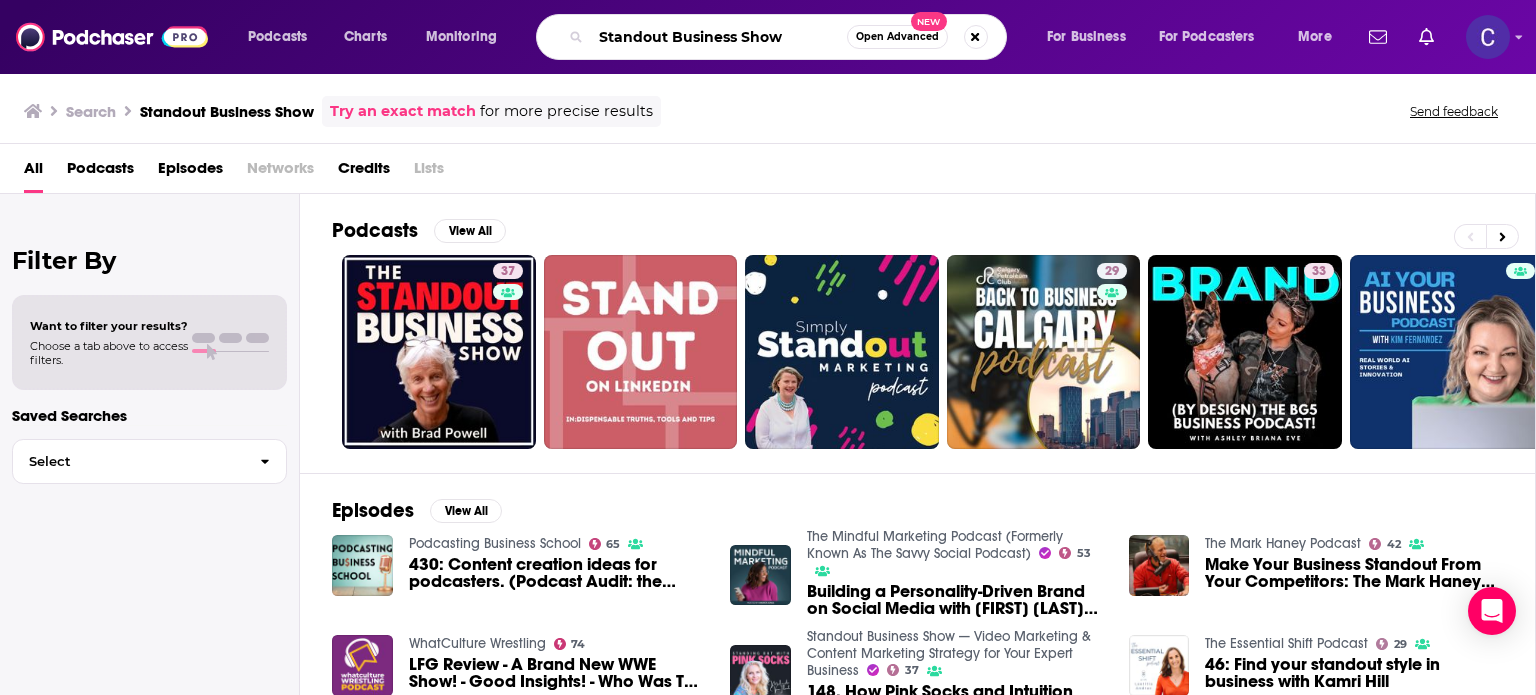 drag, startPoint x: 782, startPoint y: 35, endPoint x: 593, endPoint y: 42, distance: 189.12958 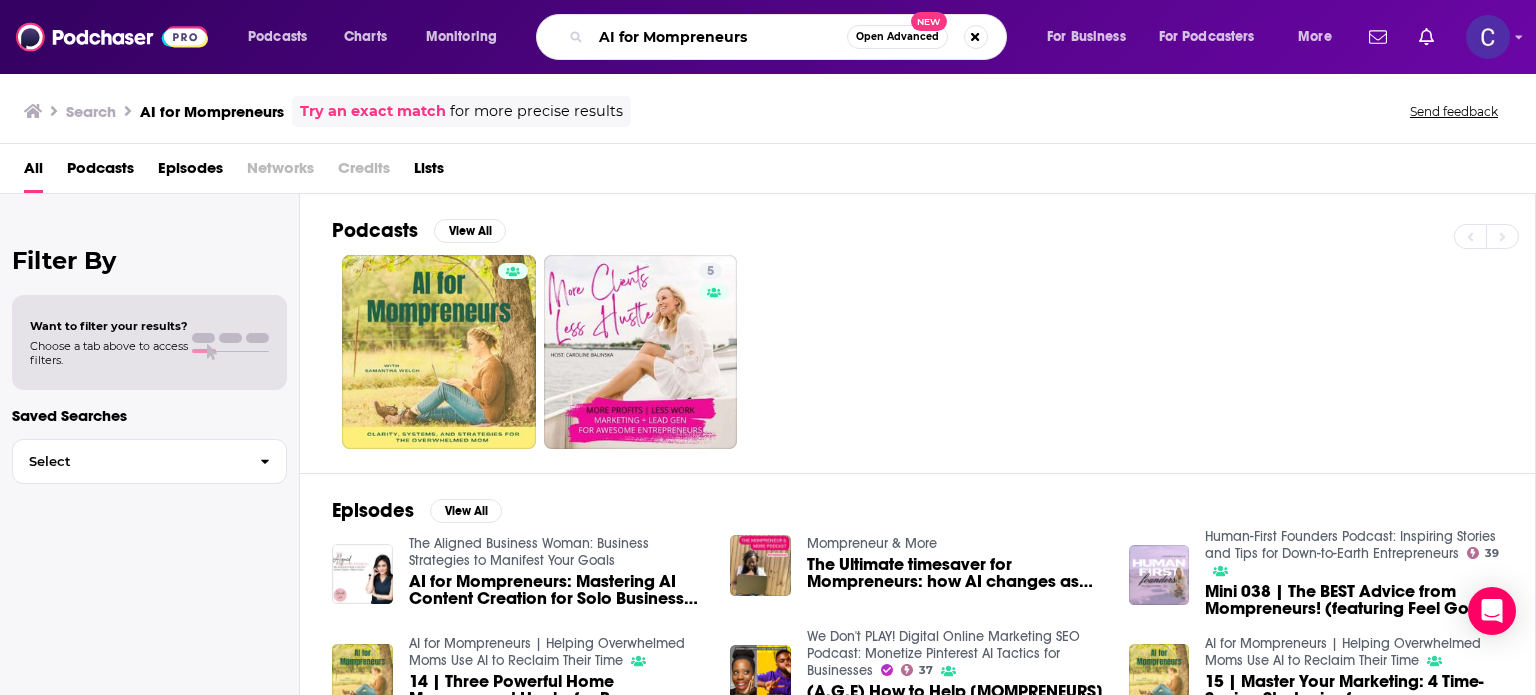 drag, startPoint x: 712, startPoint y: 31, endPoint x: 637, endPoint y: 31, distance: 75 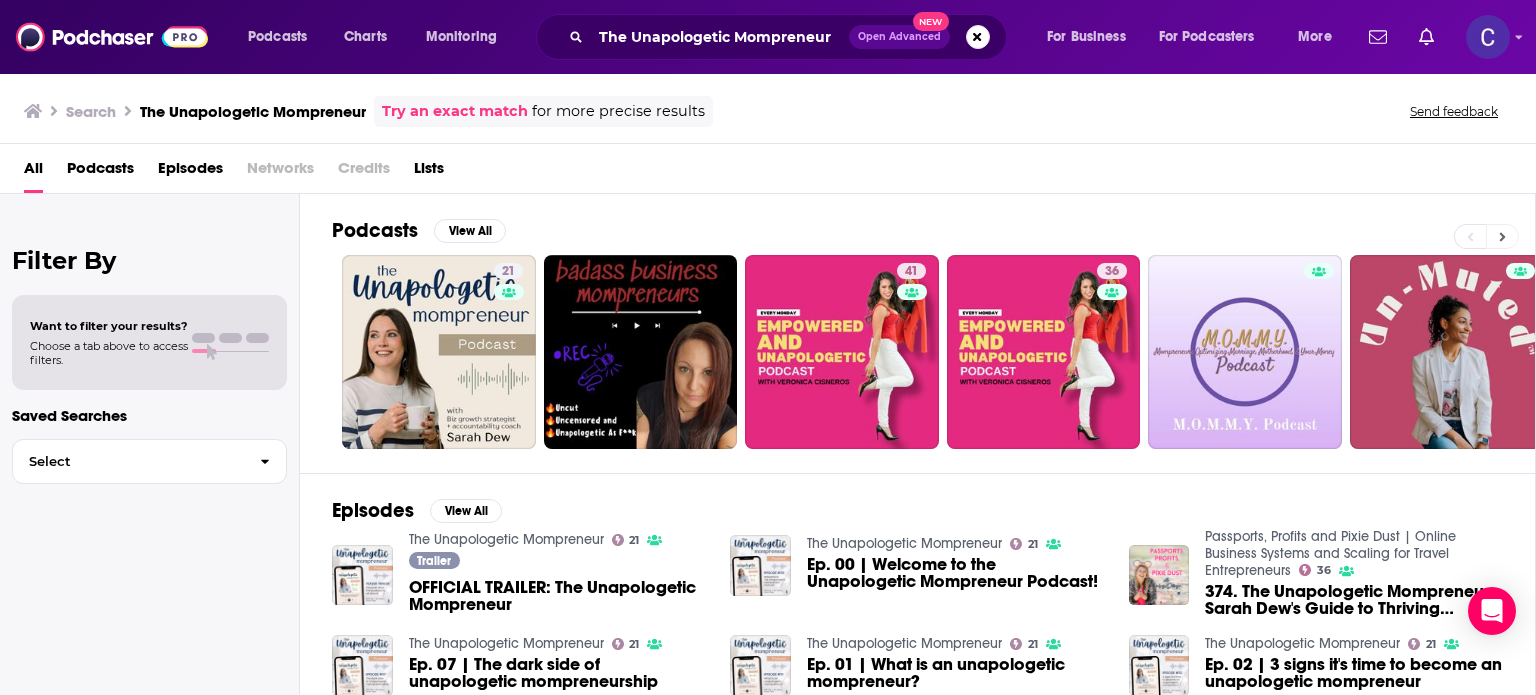 click at bounding box center [1502, 236] 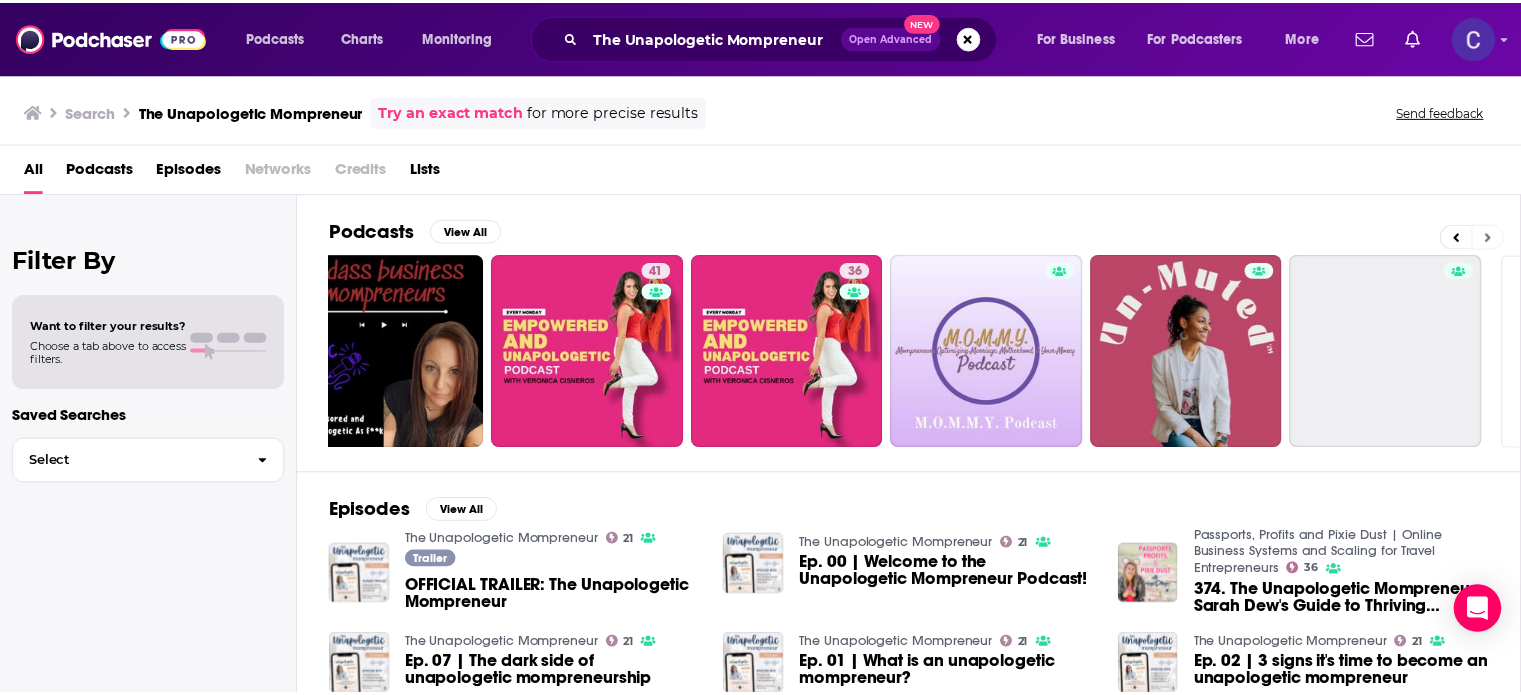 scroll, scrollTop: 0, scrollLeft: 431, axis: horizontal 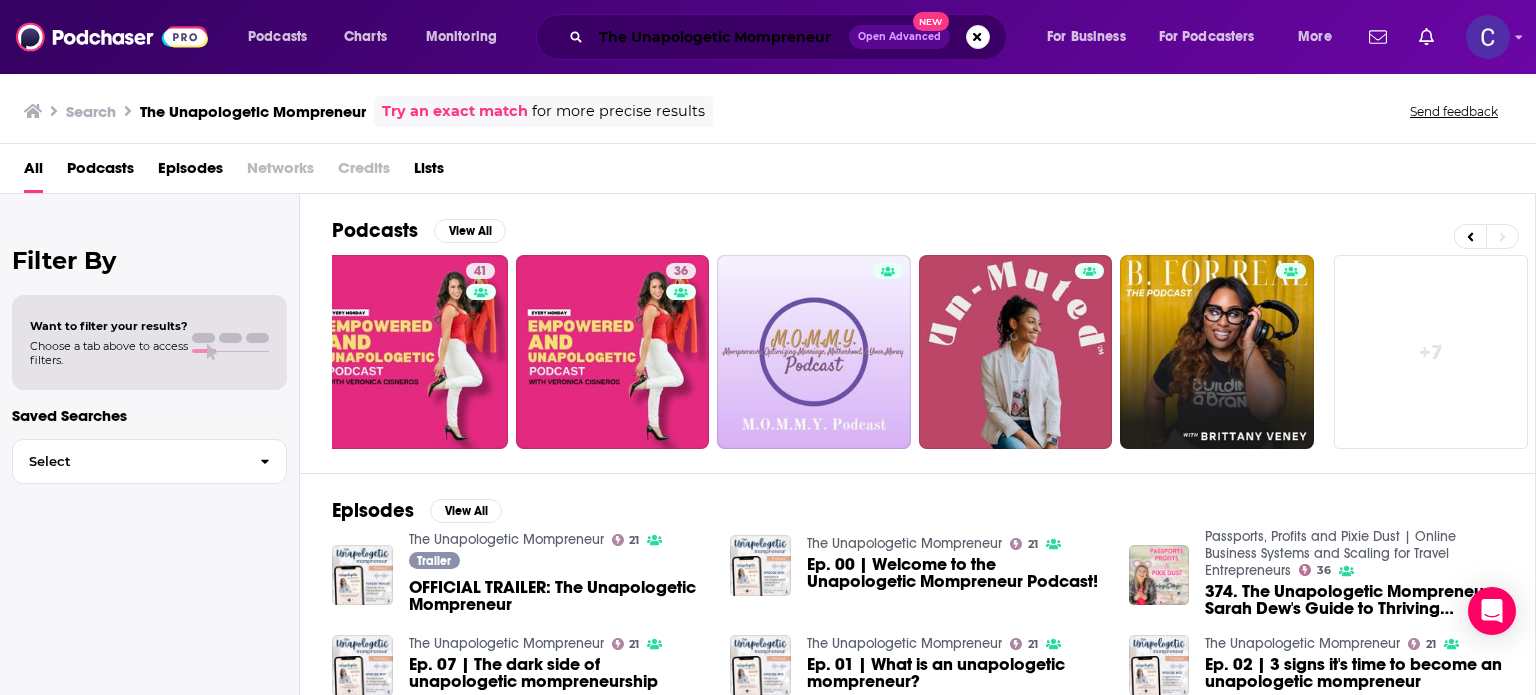 click on "The Unapologetic Mompreneur" at bounding box center [720, 37] 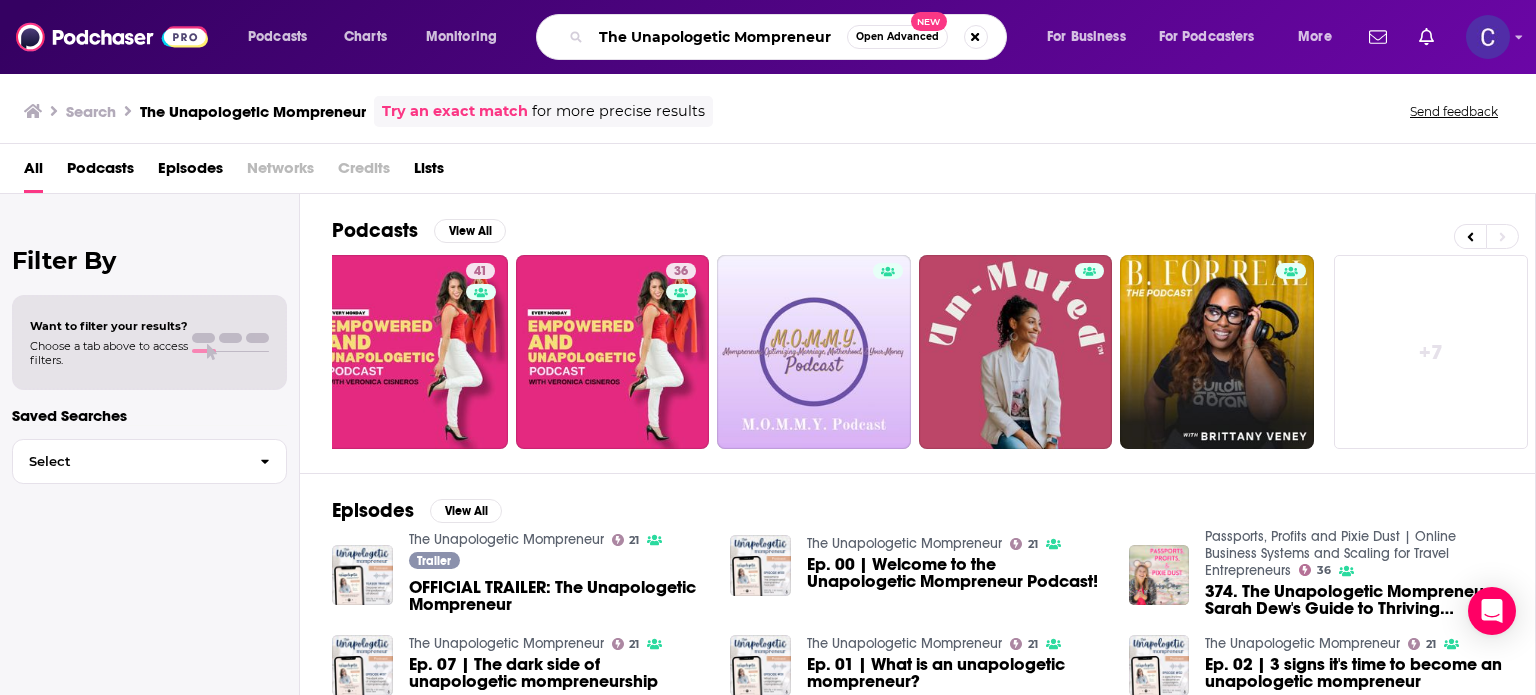 drag, startPoint x: 828, startPoint y: 39, endPoint x: 568, endPoint y: 29, distance: 260.19223 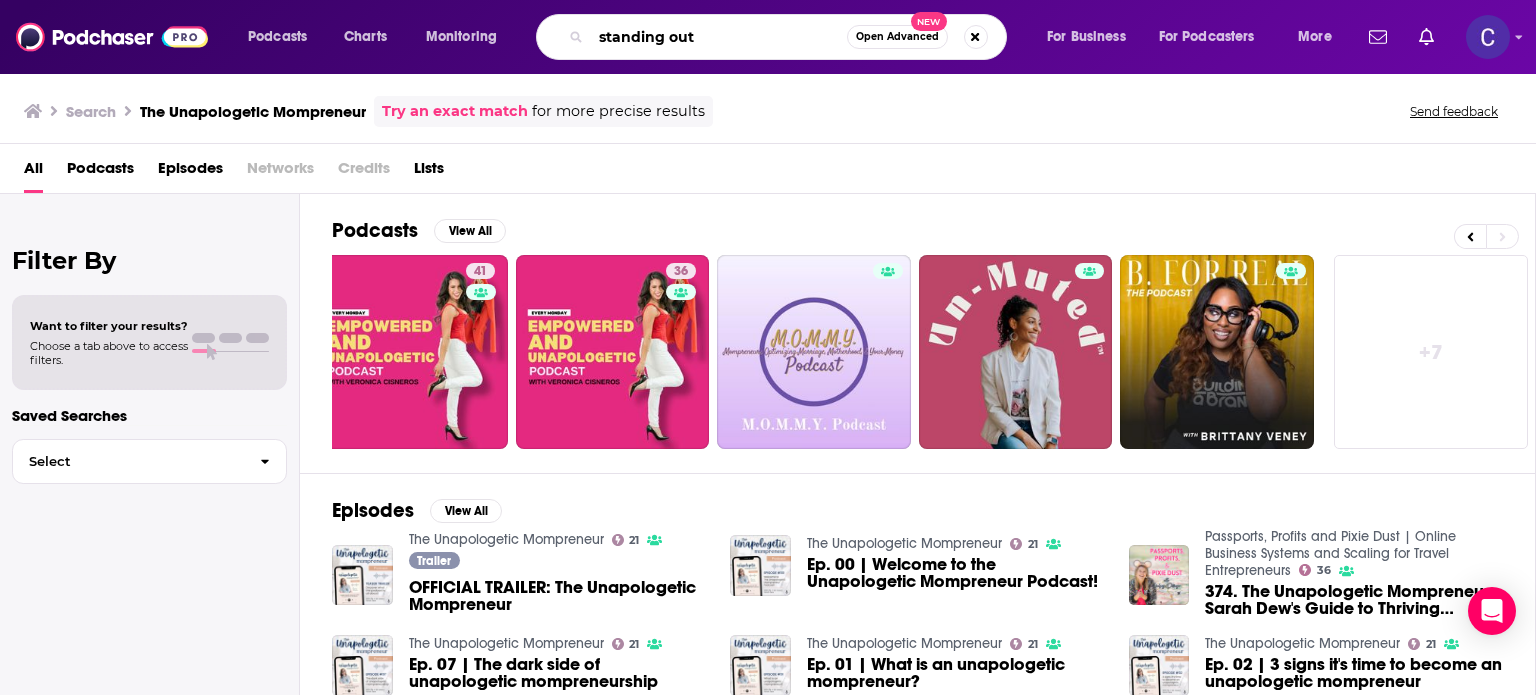 type on "standing out" 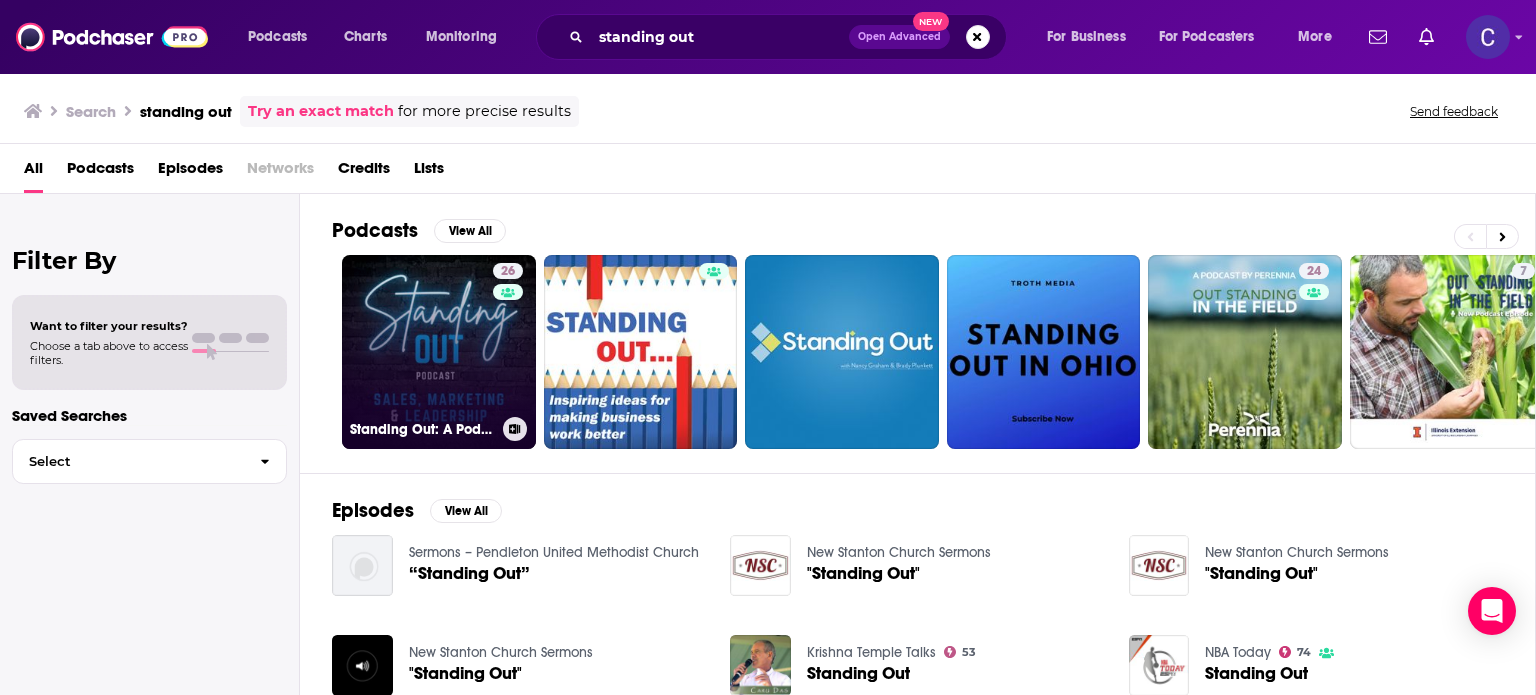 click on "26 Standing Out: A Podcast About Sales, Marketing and Leadership" at bounding box center [439, 352] 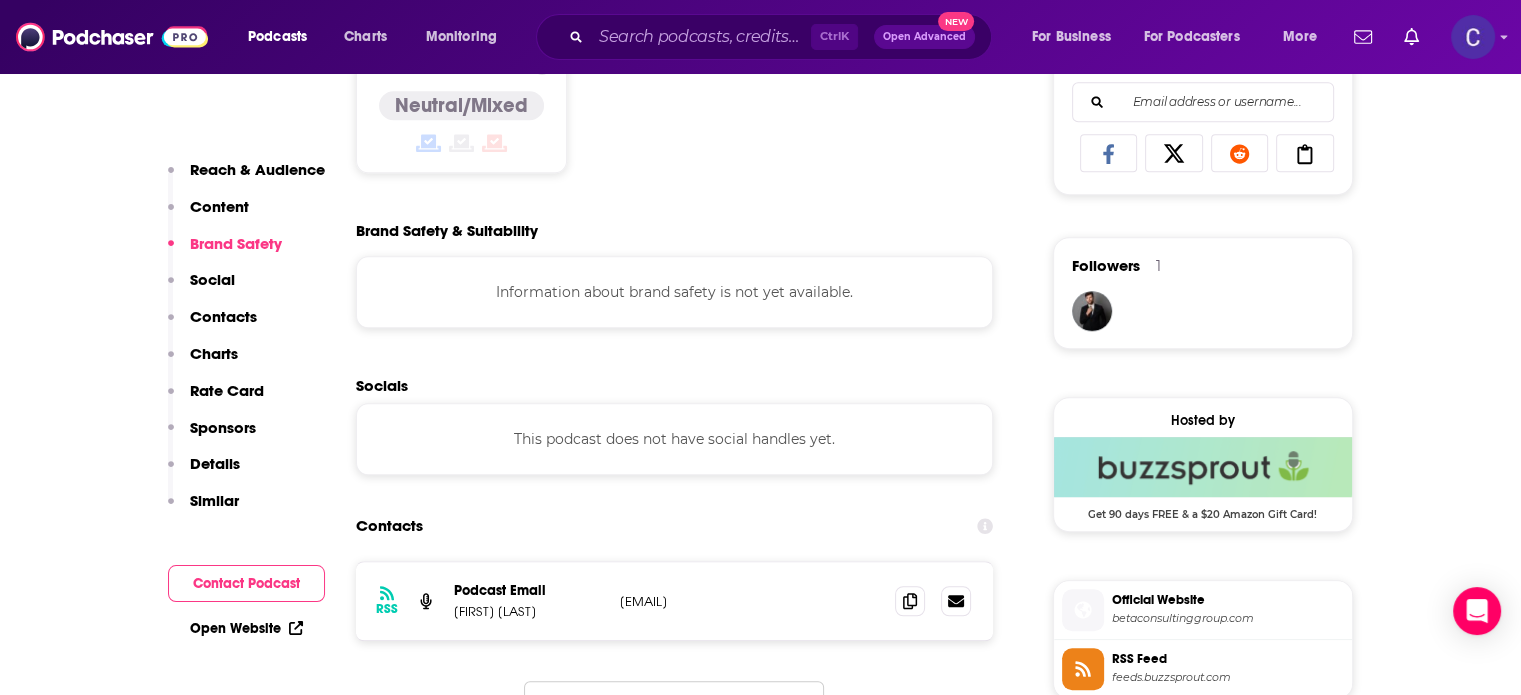scroll, scrollTop: 1500, scrollLeft: 0, axis: vertical 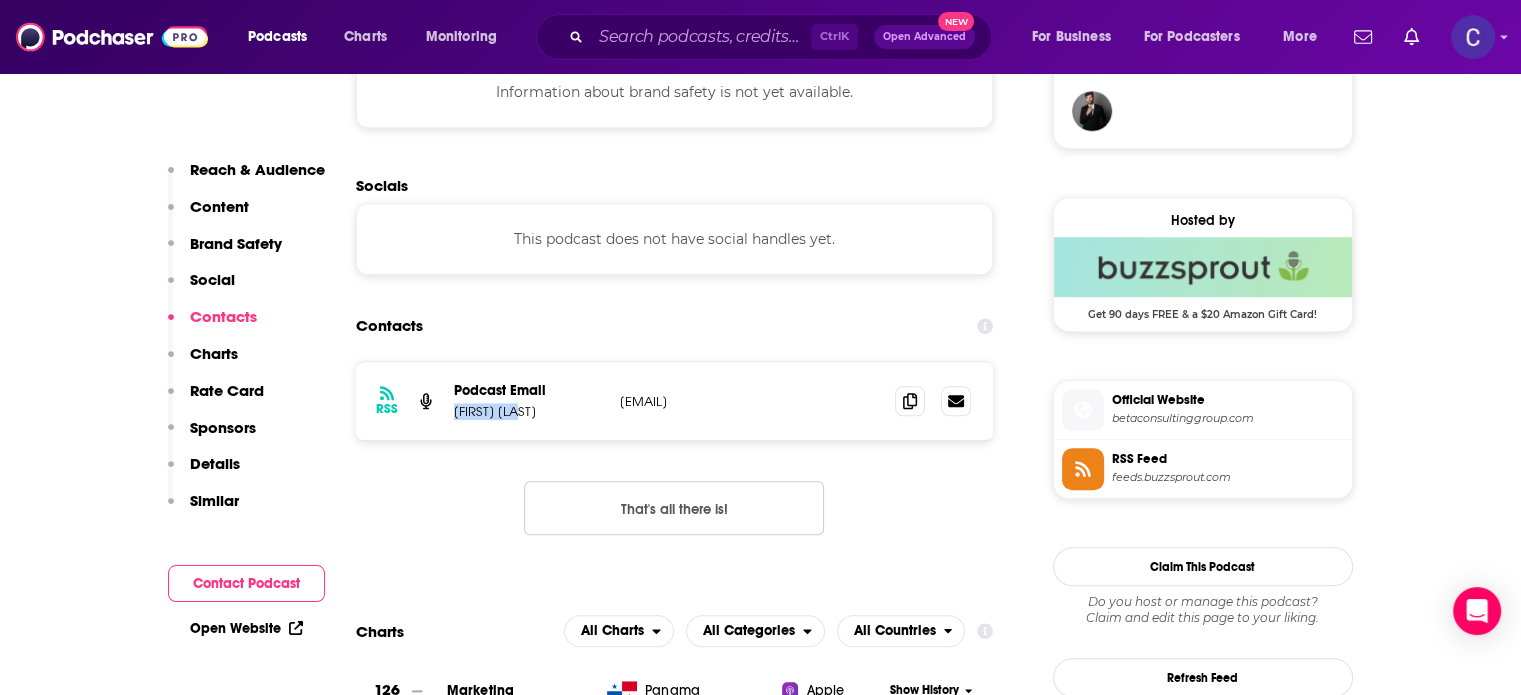 drag, startPoint x: 447, startPoint y: 408, endPoint x: 528, endPoint y: 408, distance: 81 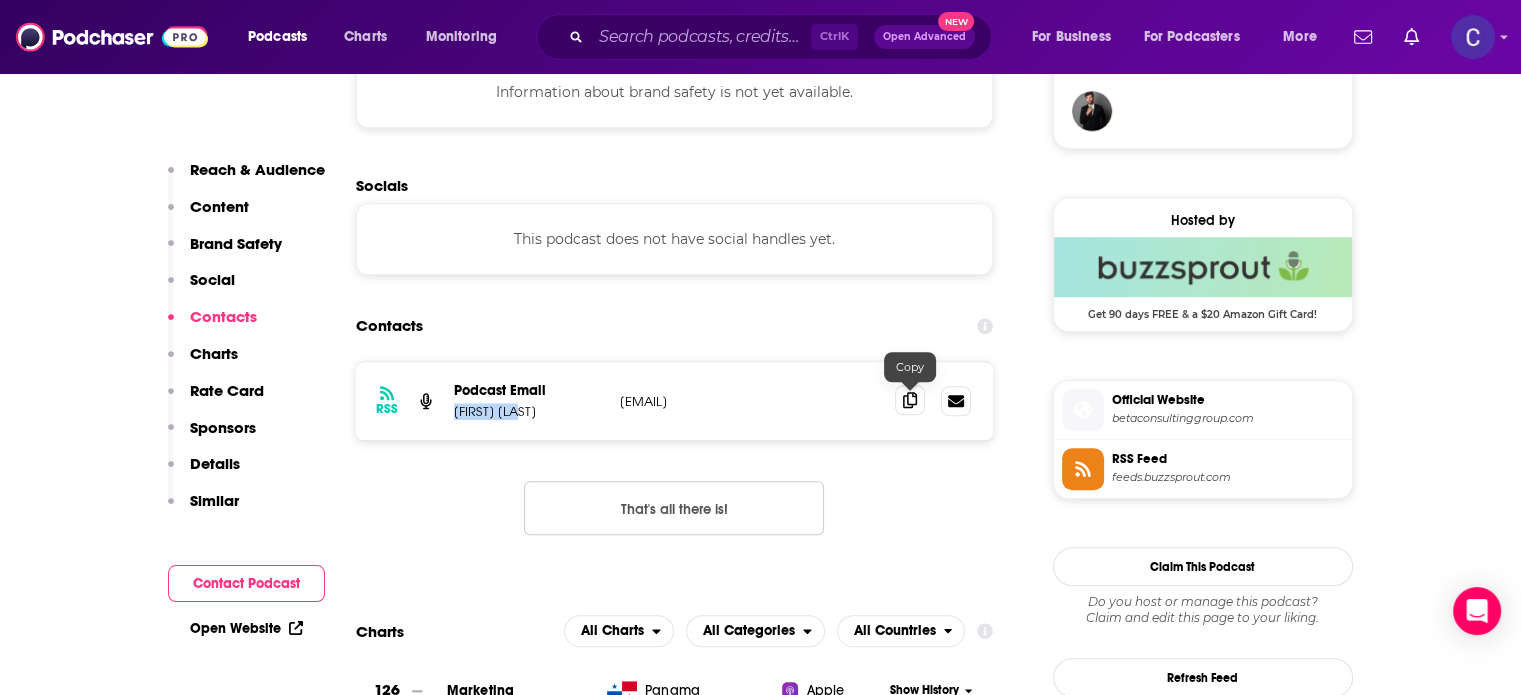 click 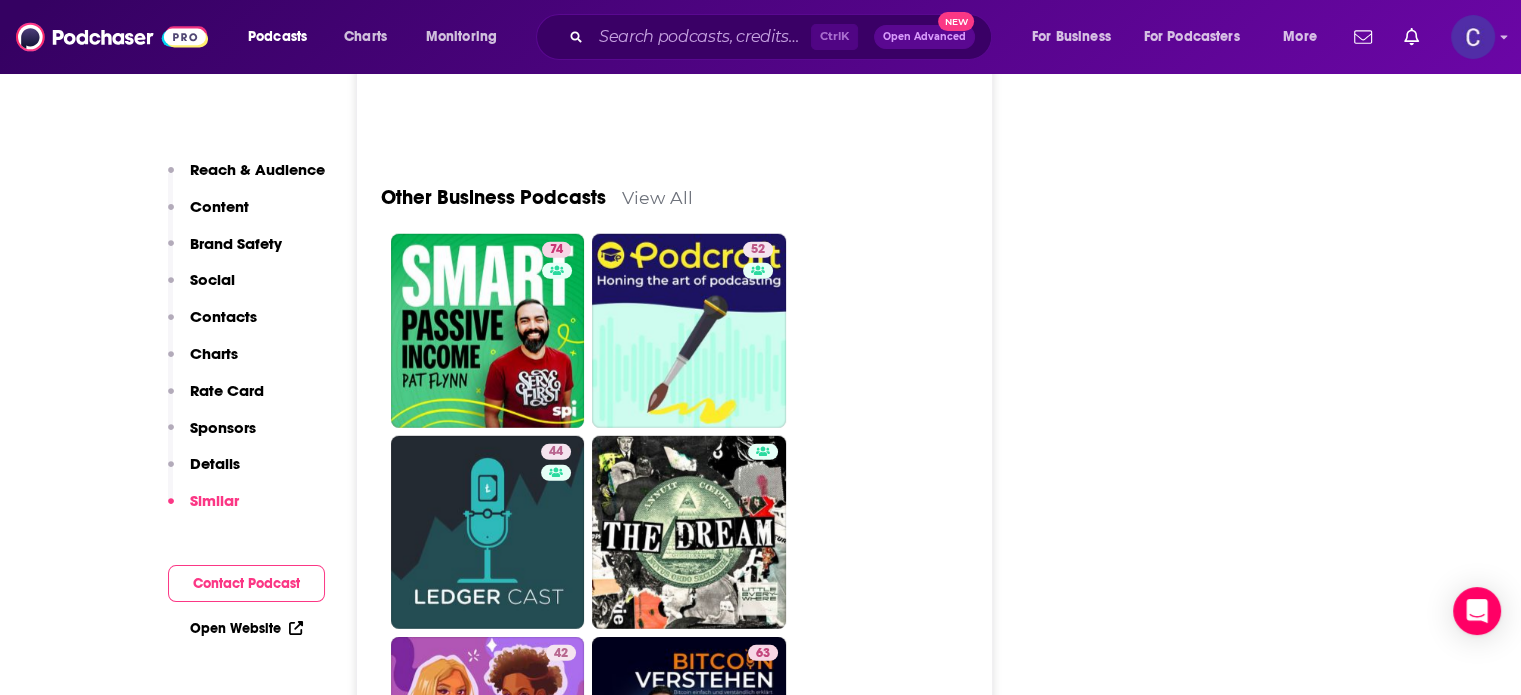 scroll, scrollTop: 5700, scrollLeft: 0, axis: vertical 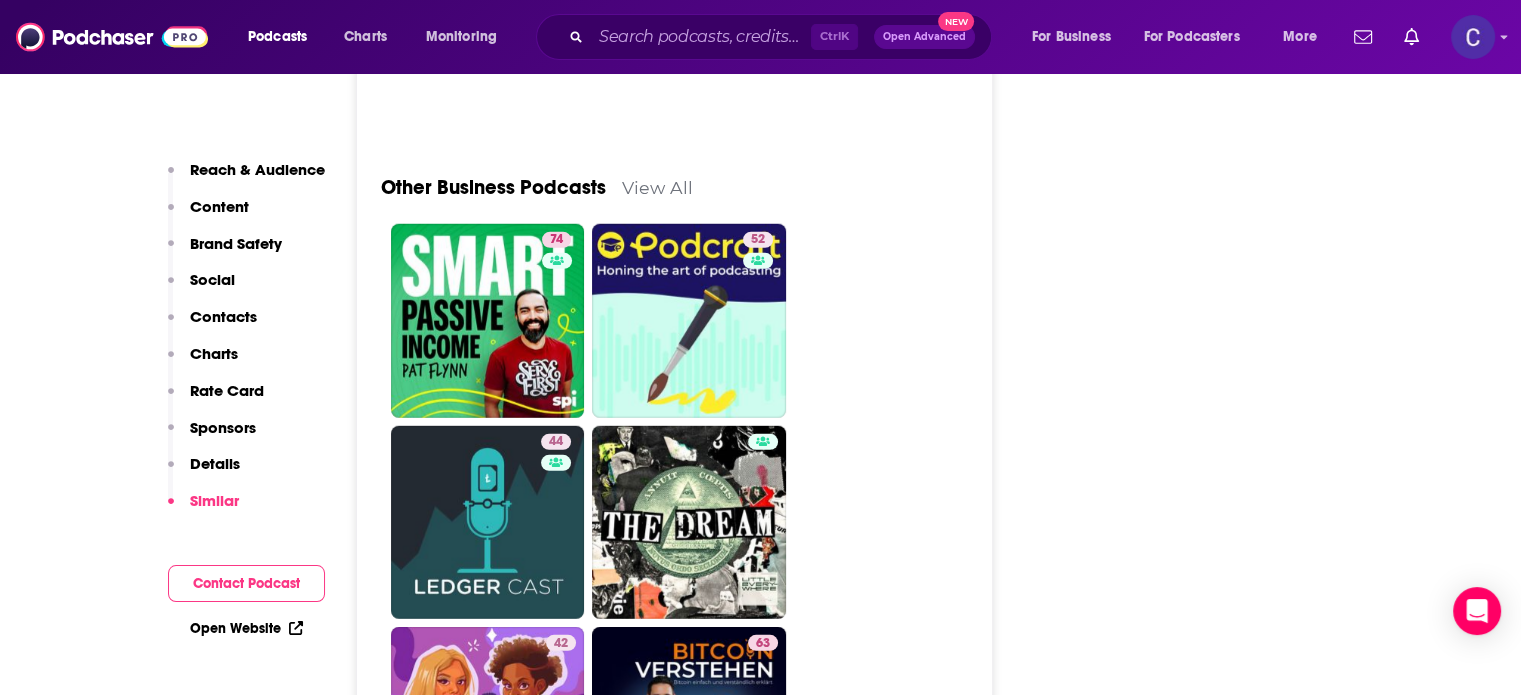click on "View All" at bounding box center [657, 187] 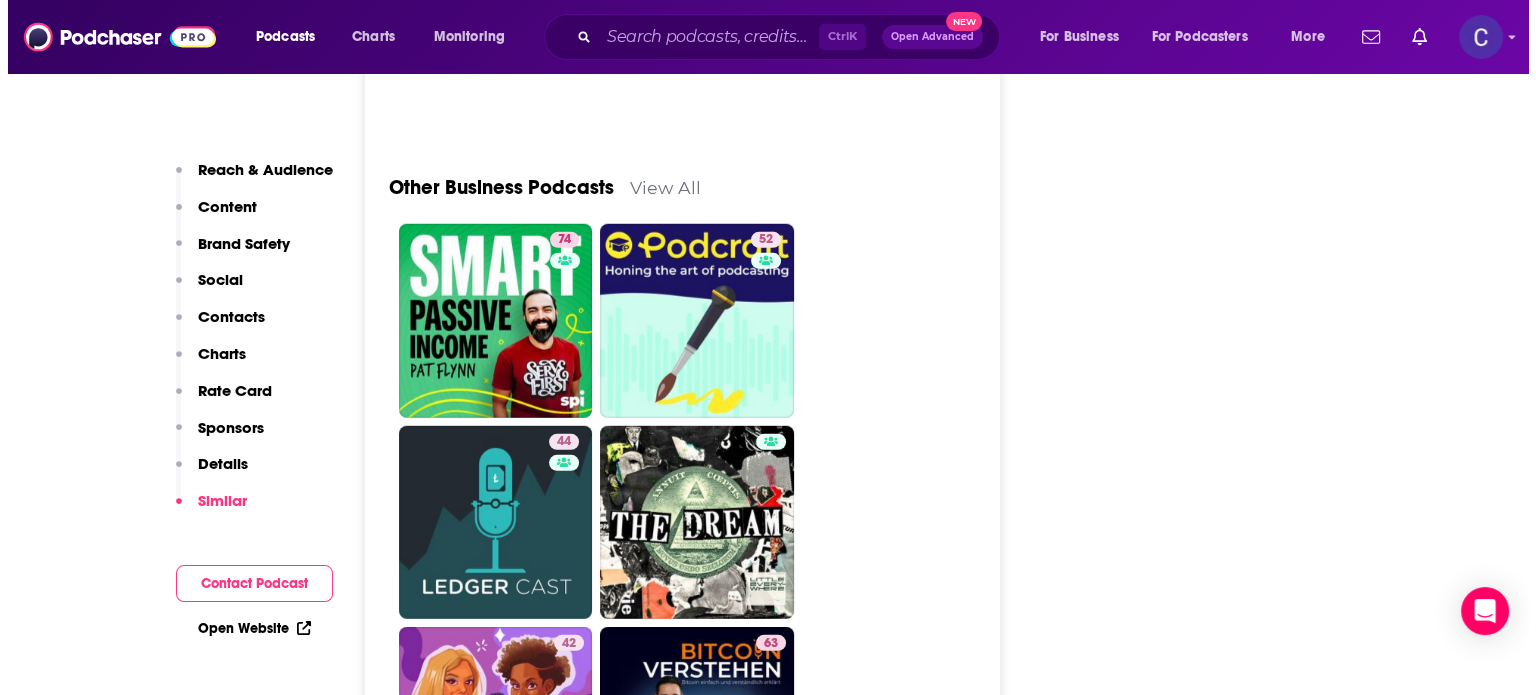 scroll, scrollTop: 0, scrollLeft: 0, axis: both 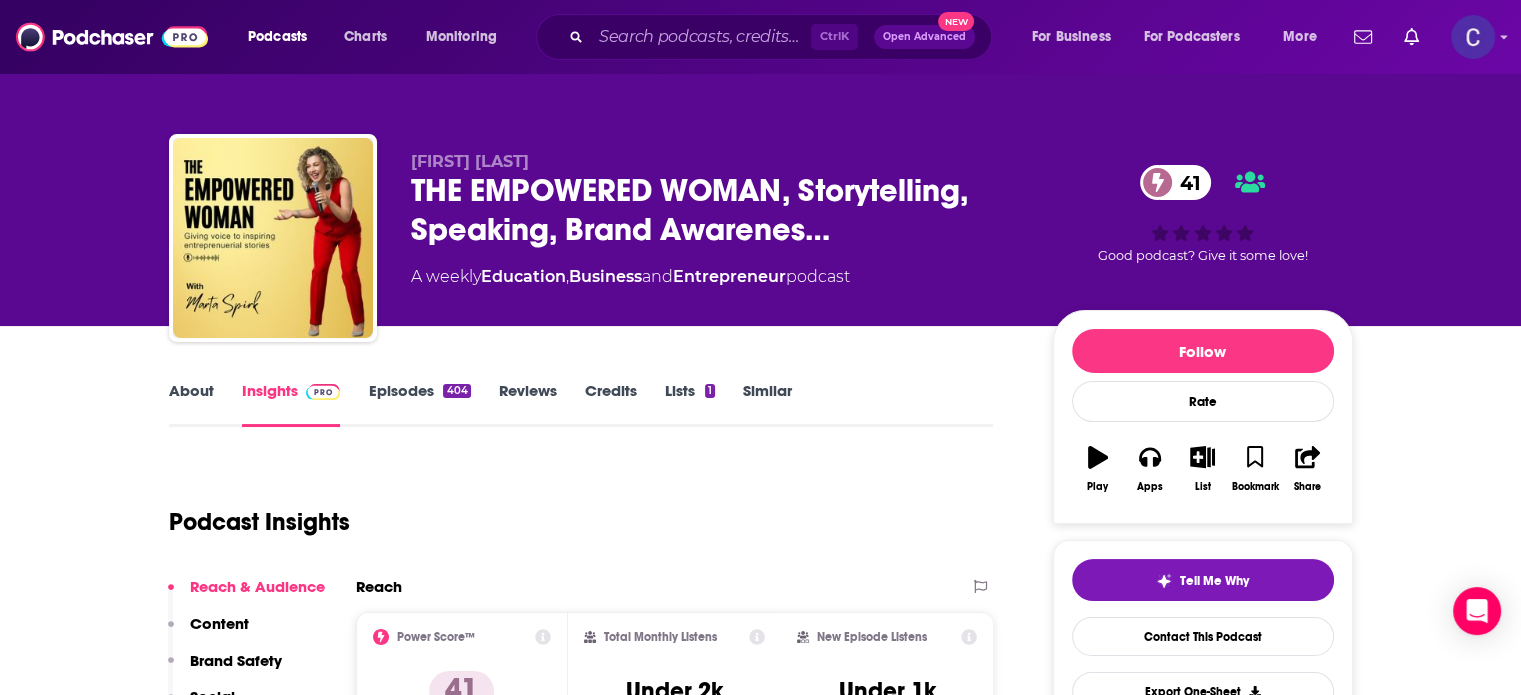 click on "Episodes 404" at bounding box center [419, 404] 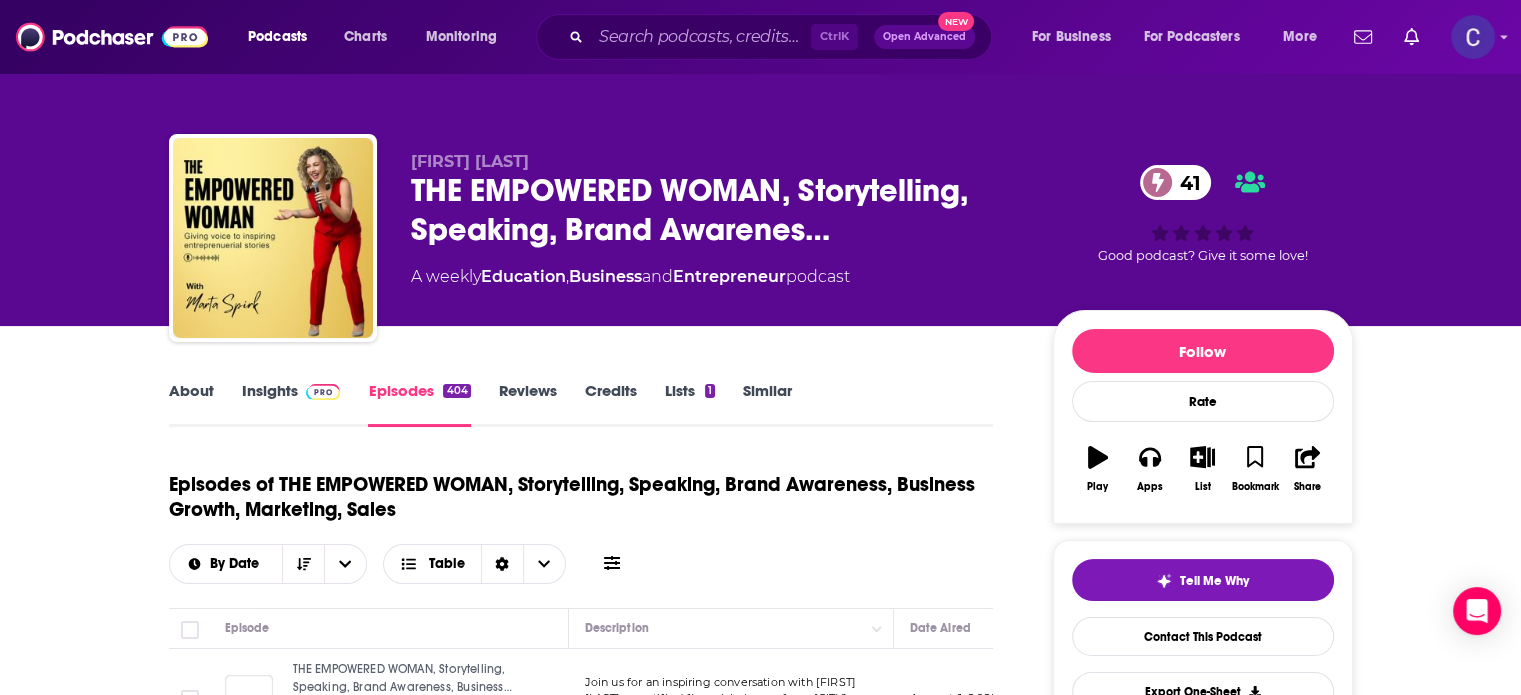 click on "About" at bounding box center [191, 404] 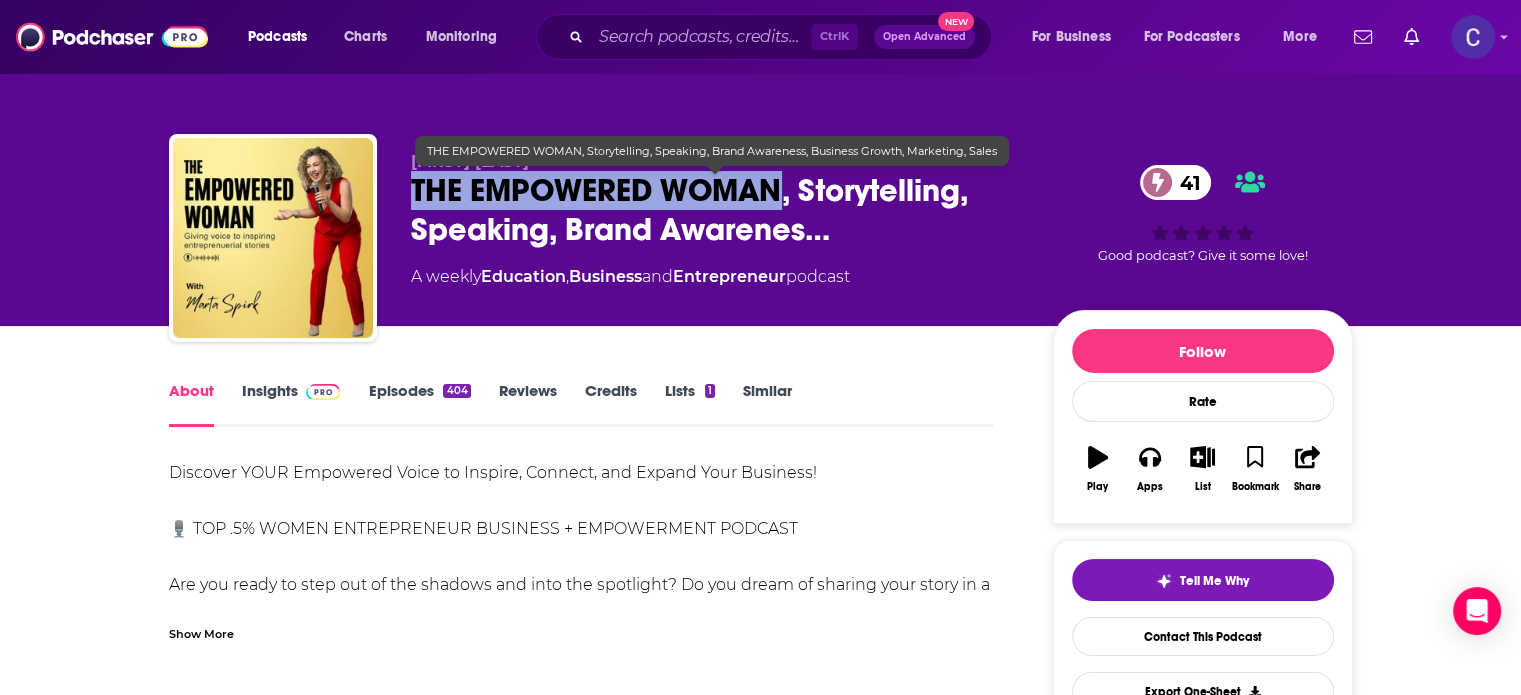 drag, startPoint x: 193, startPoint y: 388, endPoint x: 784, endPoint y: 192, distance: 622.6532 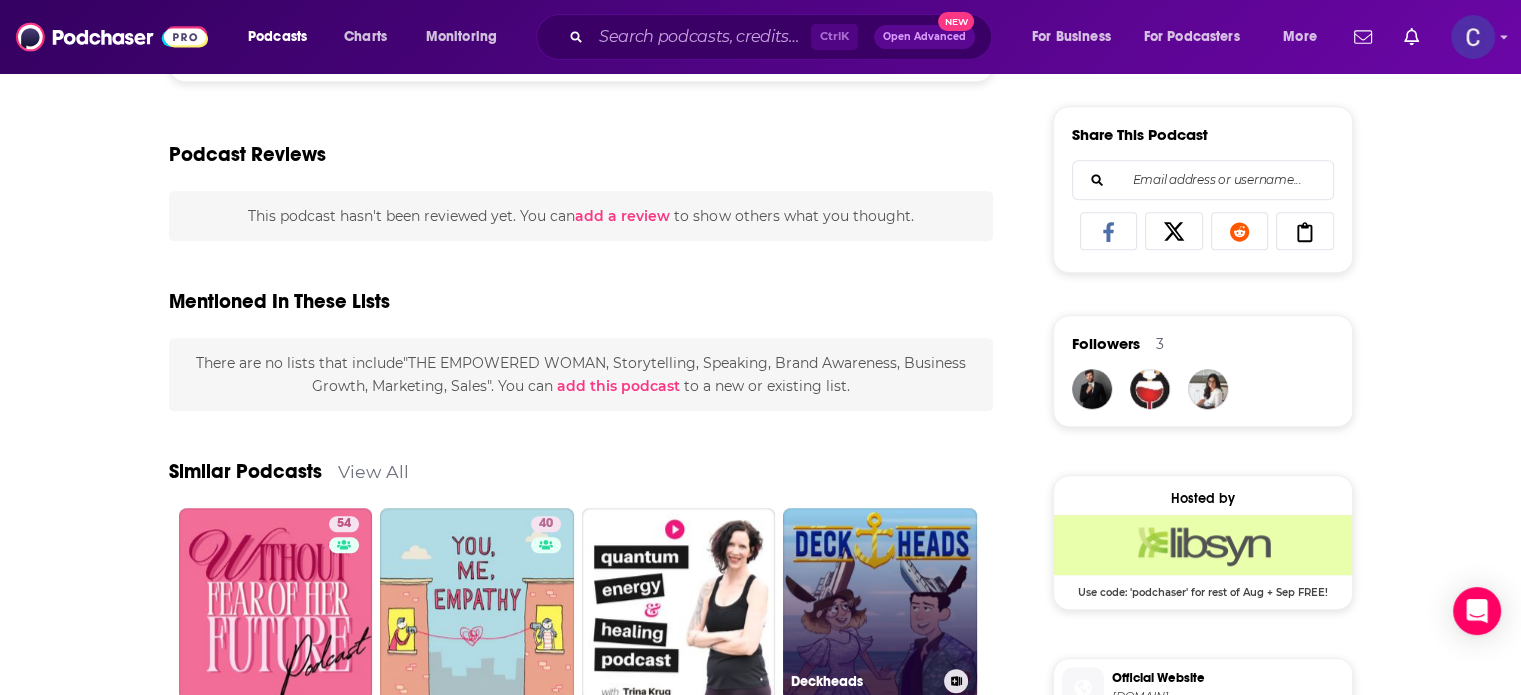 scroll, scrollTop: 1212, scrollLeft: 0, axis: vertical 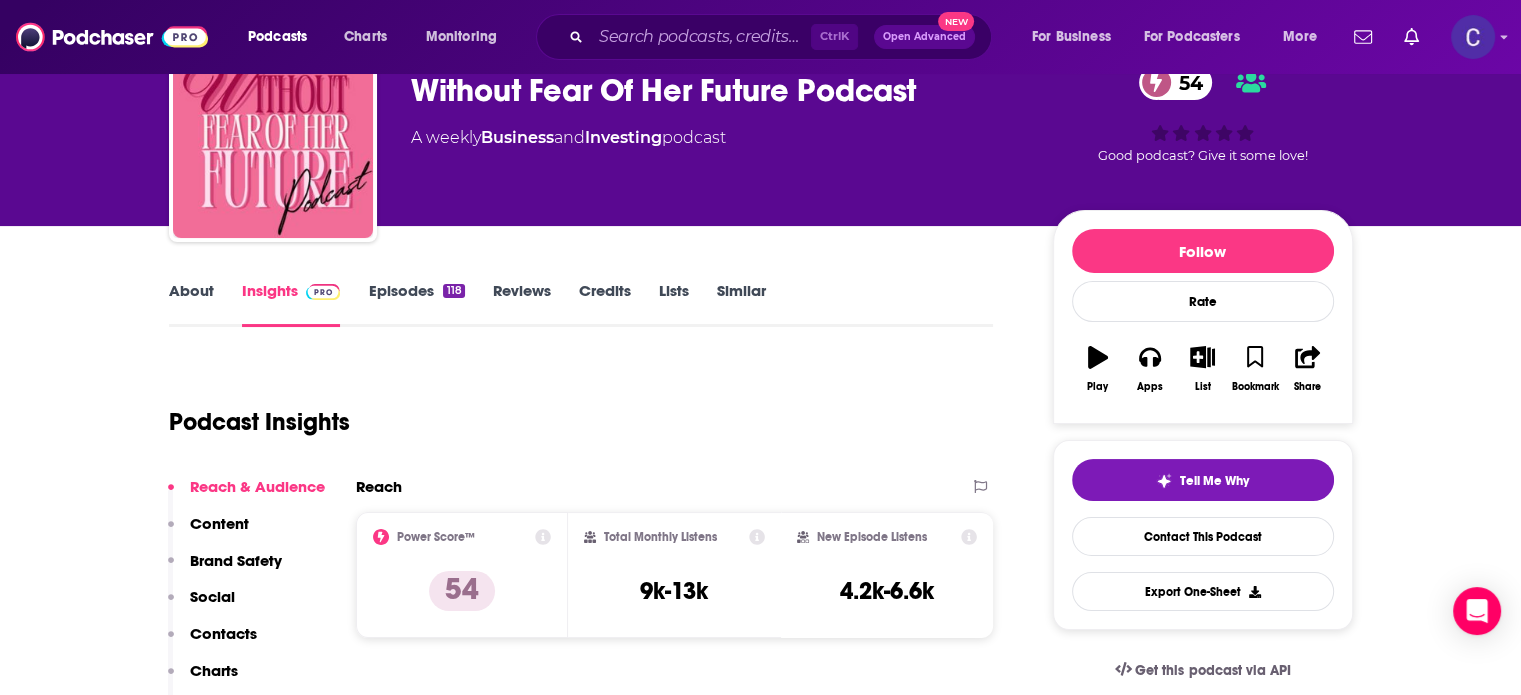 click on "About" at bounding box center [191, 304] 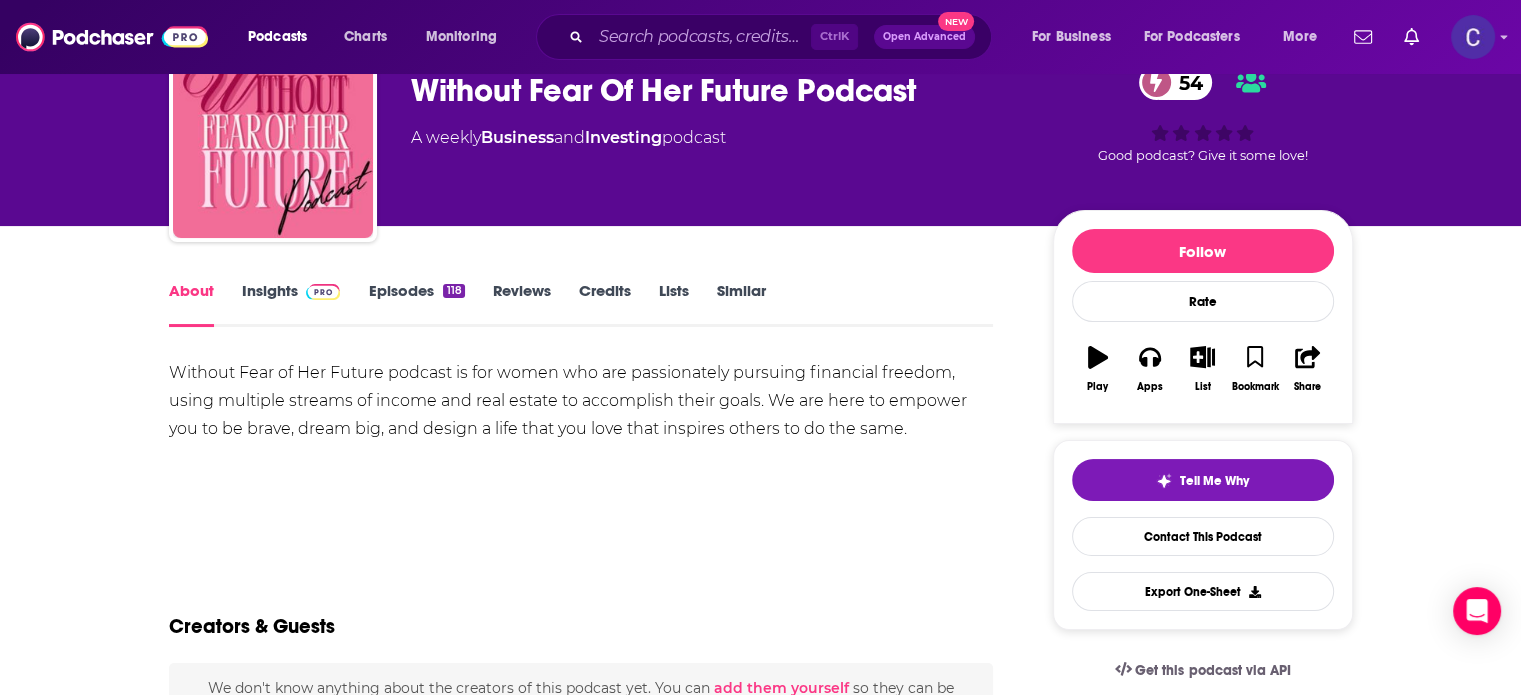 scroll, scrollTop: 0, scrollLeft: 0, axis: both 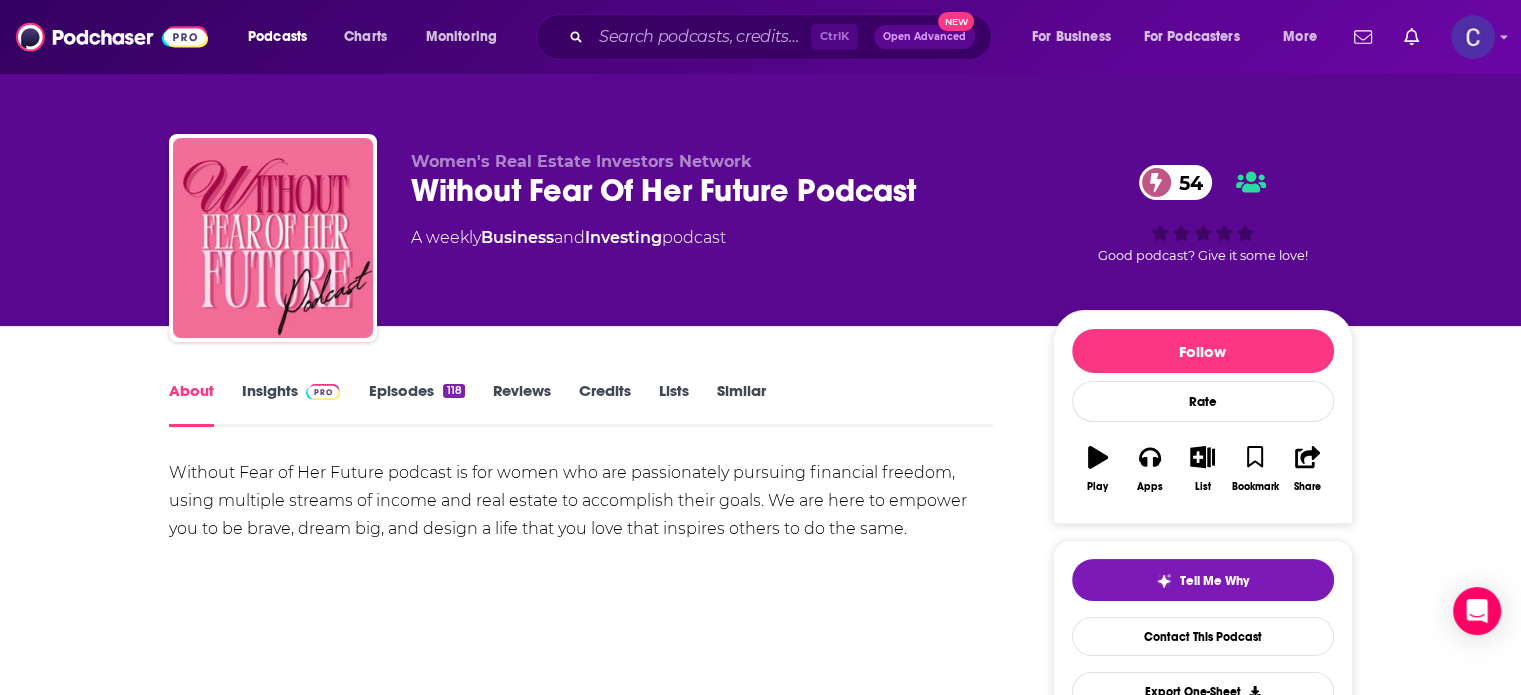 click on "Episodes 118" at bounding box center (416, 404) 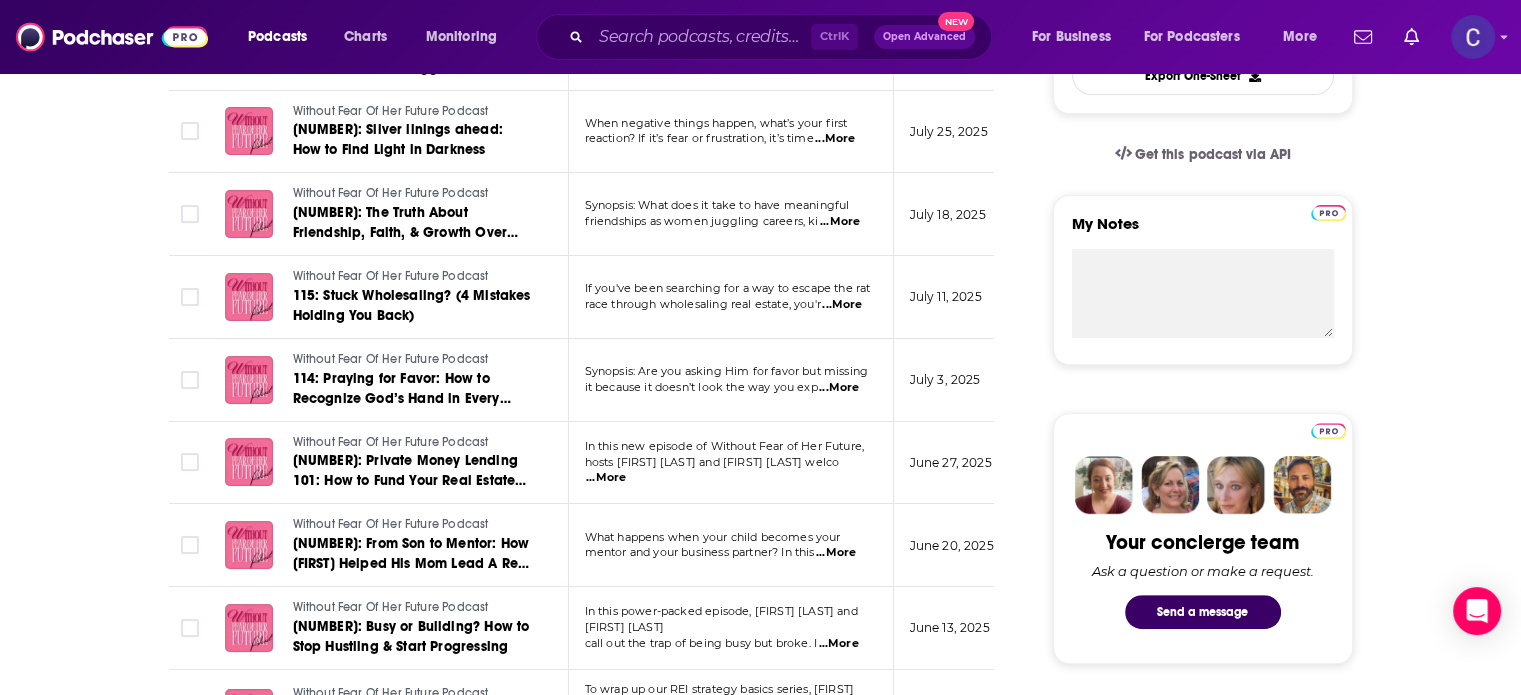 scroll, scrollTop: 800, scrollLeft: 0, axis: vertical 